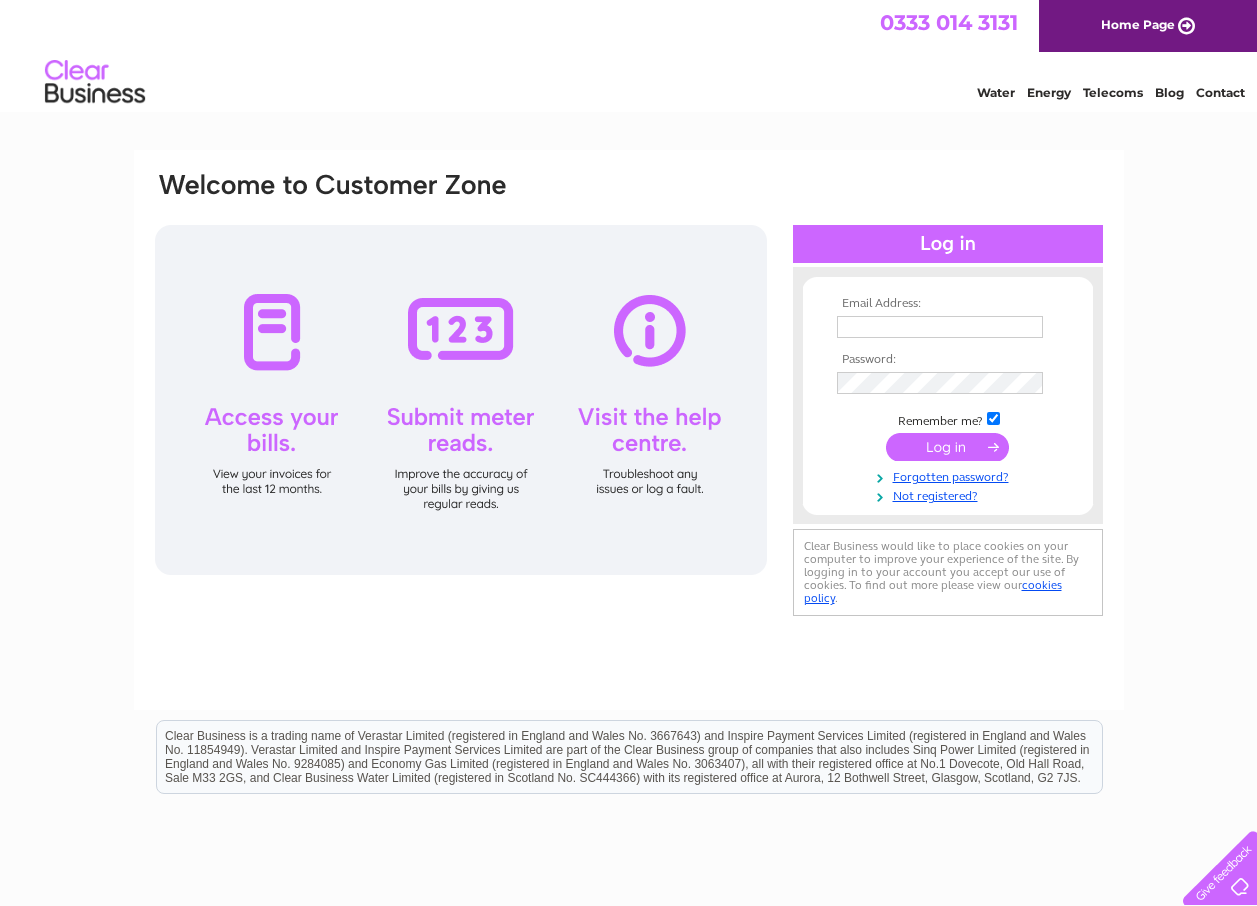 scroll, scrollTop: 0, scrollLeft: 0, axis: both 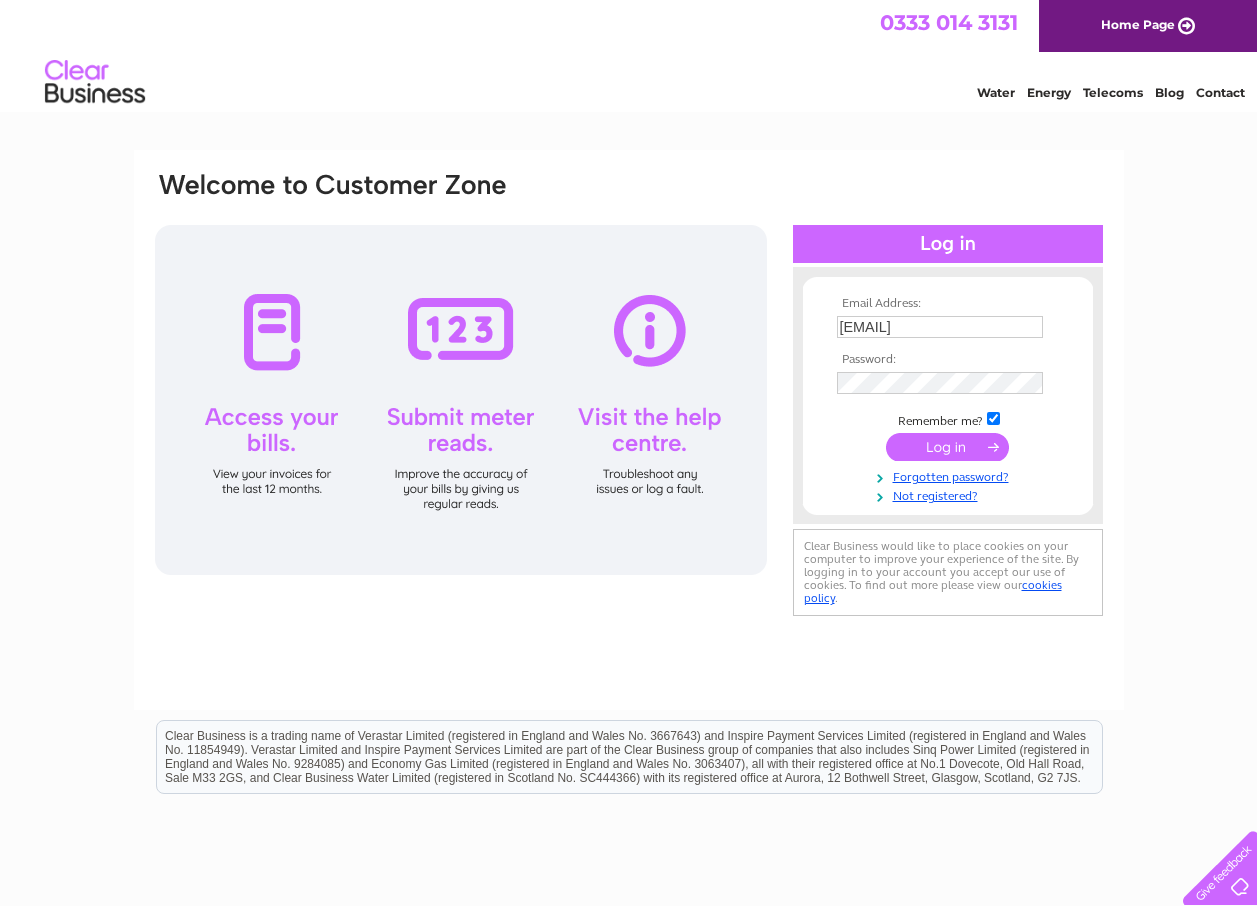 click at bounding box center (947, 447) 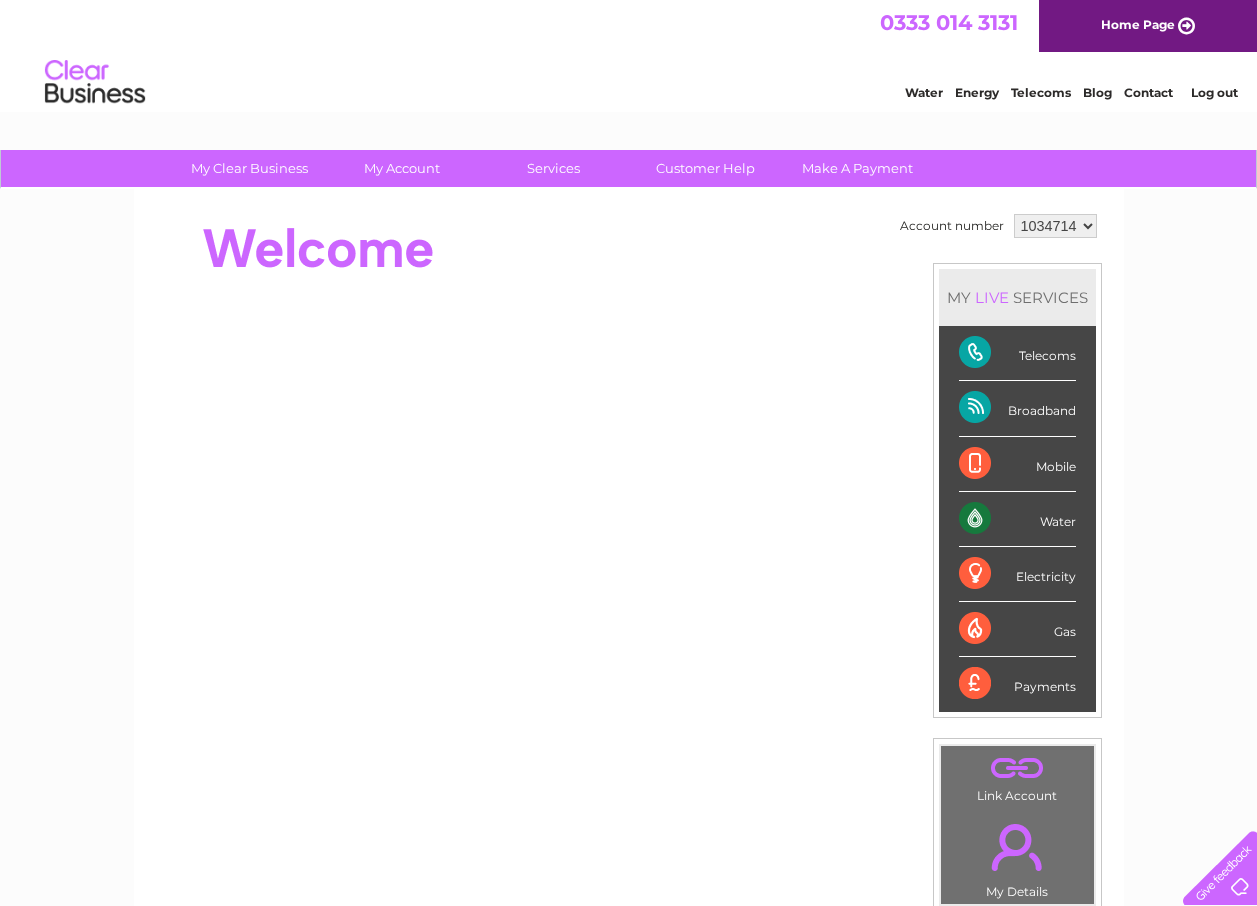 scroll, scrollTop: 0, scrollLeft: 0, axis: both 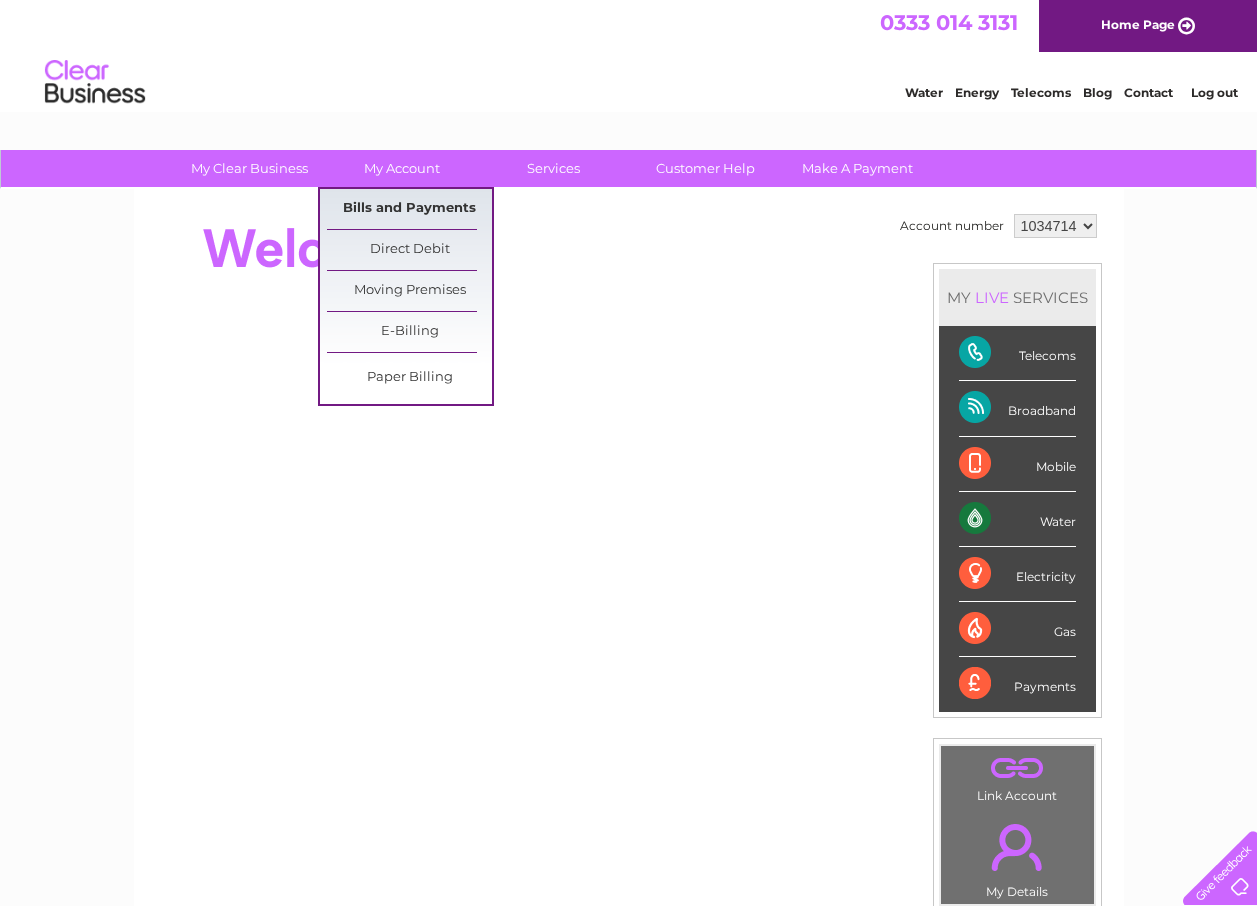 click on "Bills and Payments" at bounding box center (409, 209) 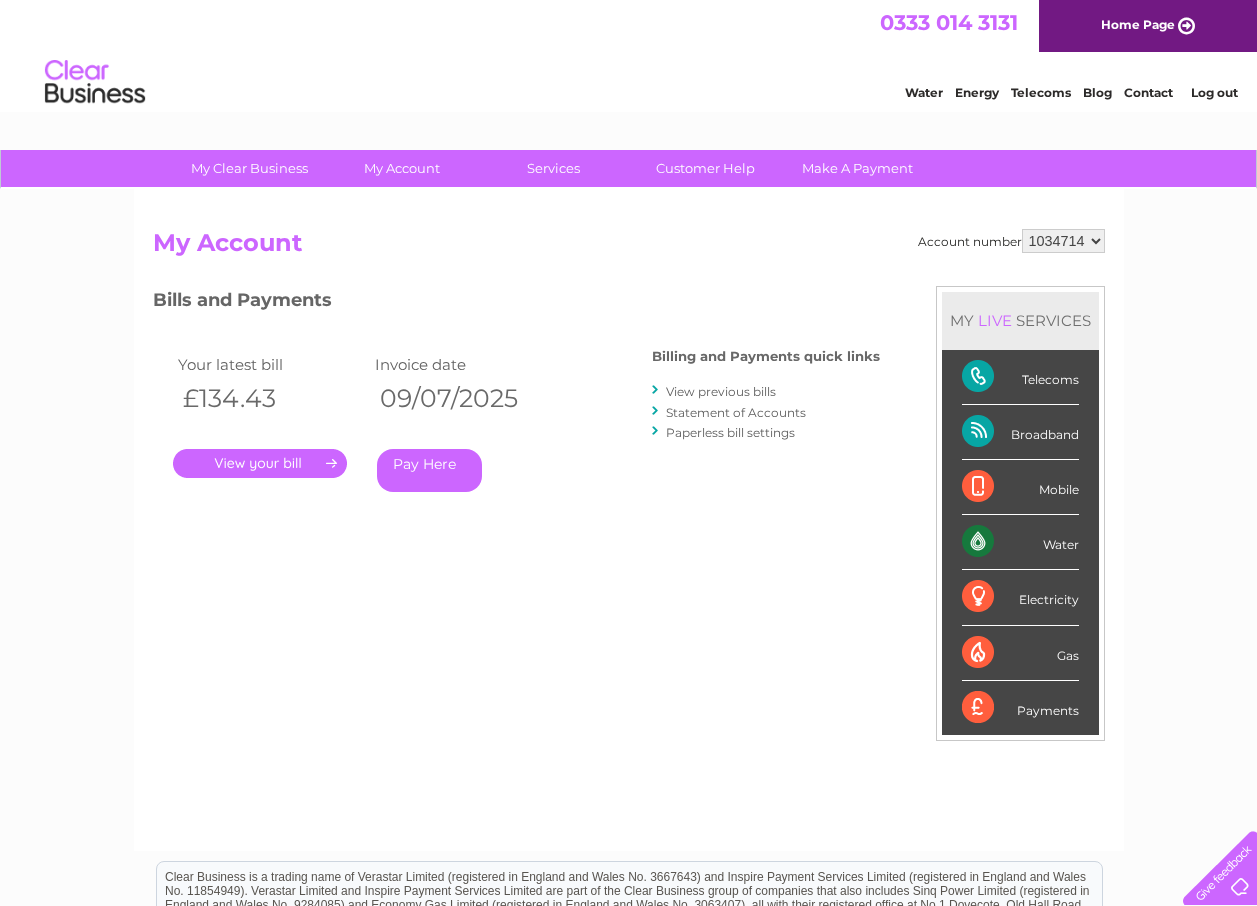 scroll, scrollTop: 0, scrollLeft: 0, axis: both 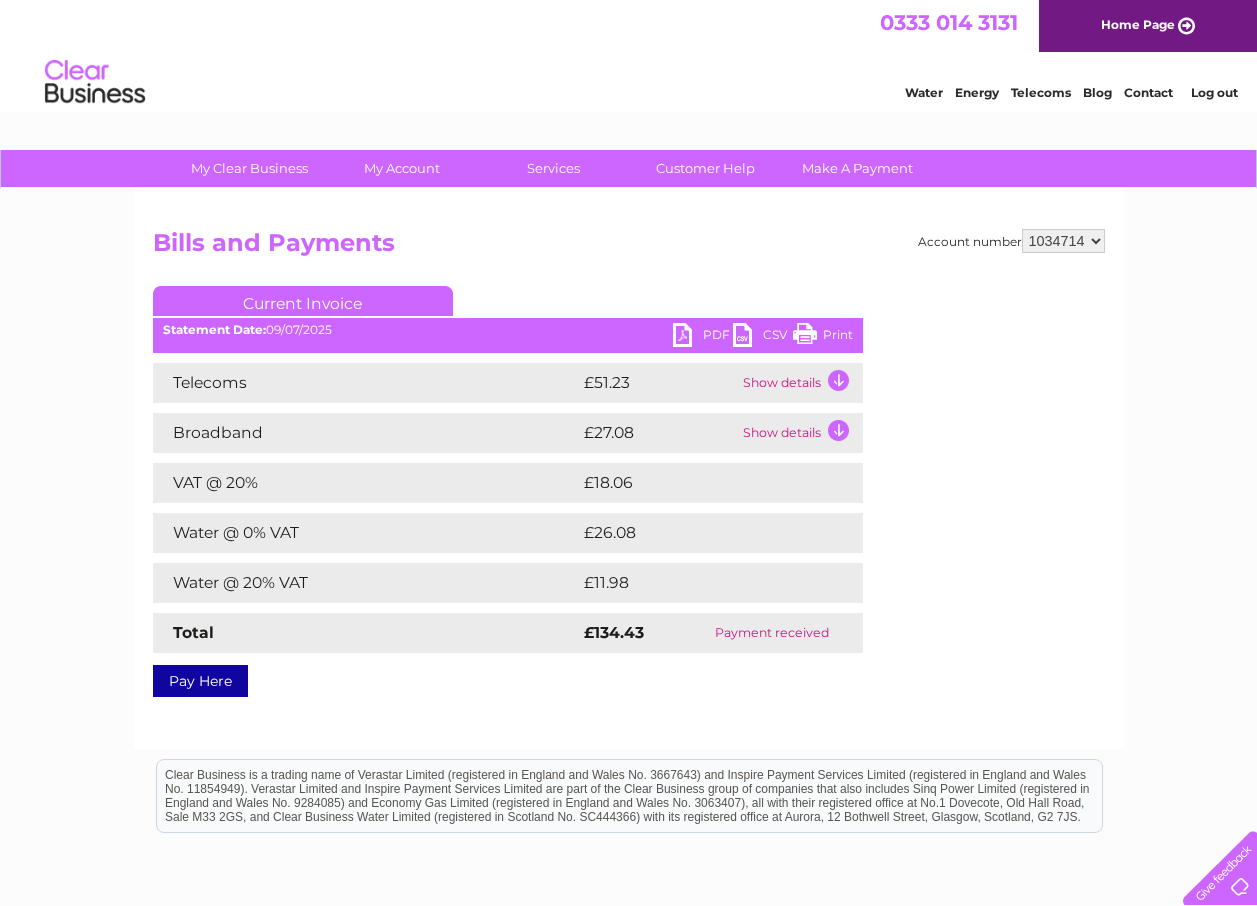 click on "Bills and Payments" at bounding box center (629, 248) 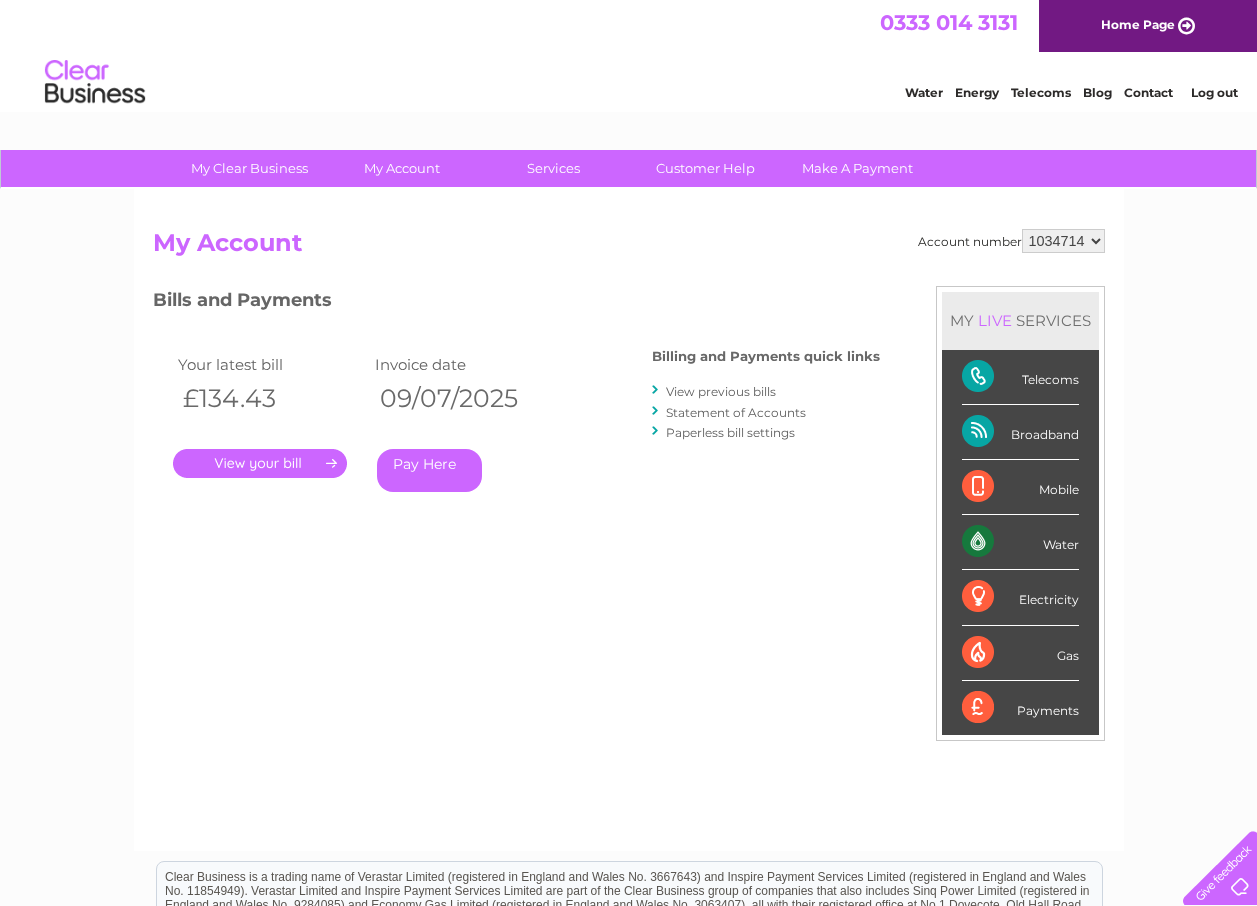 scroll, scrollTop: 0, scrollLeft: 0, axis: both 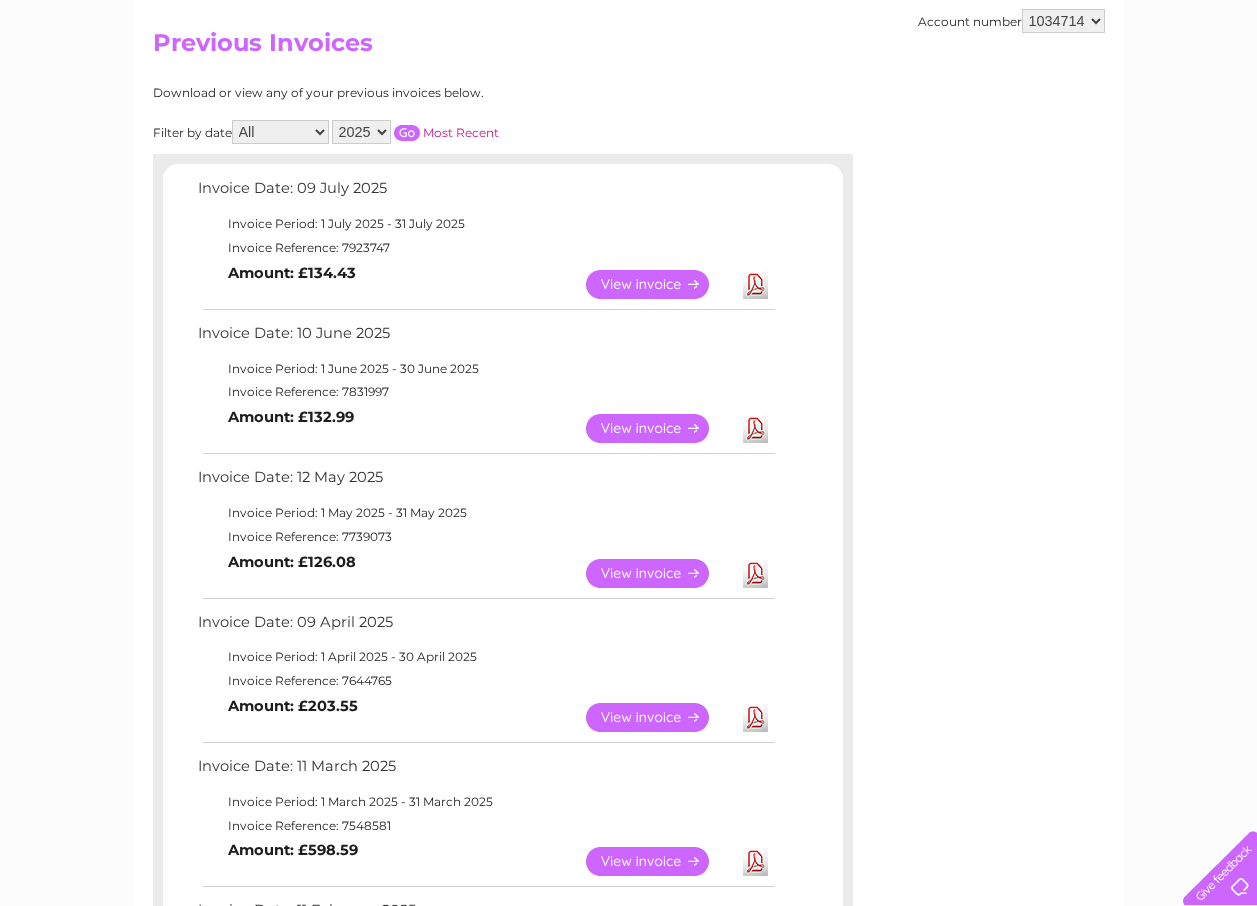 click on "View" at bounding box center (659, 573) 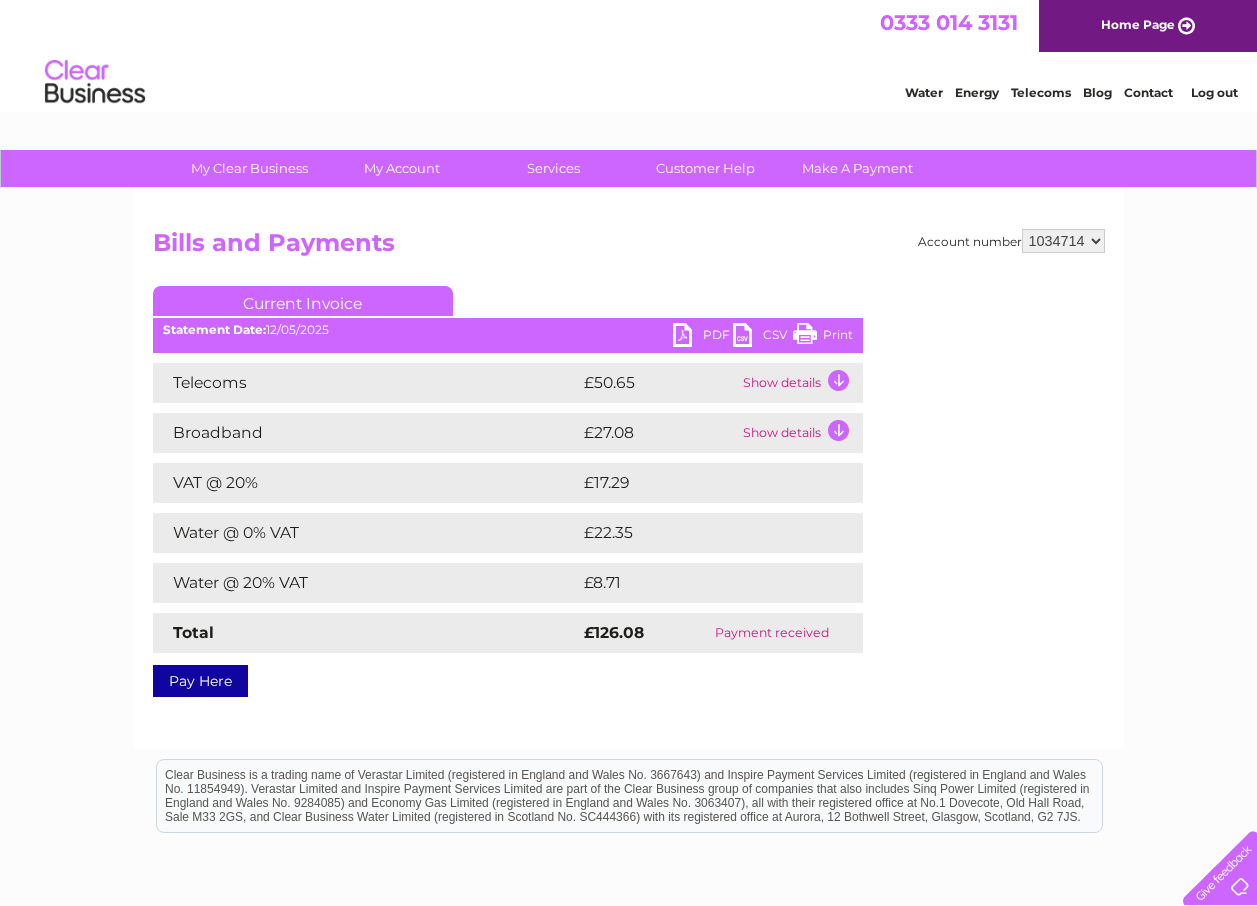 scroll, scrollTop: 0, scrollLeft: 0, axis: both 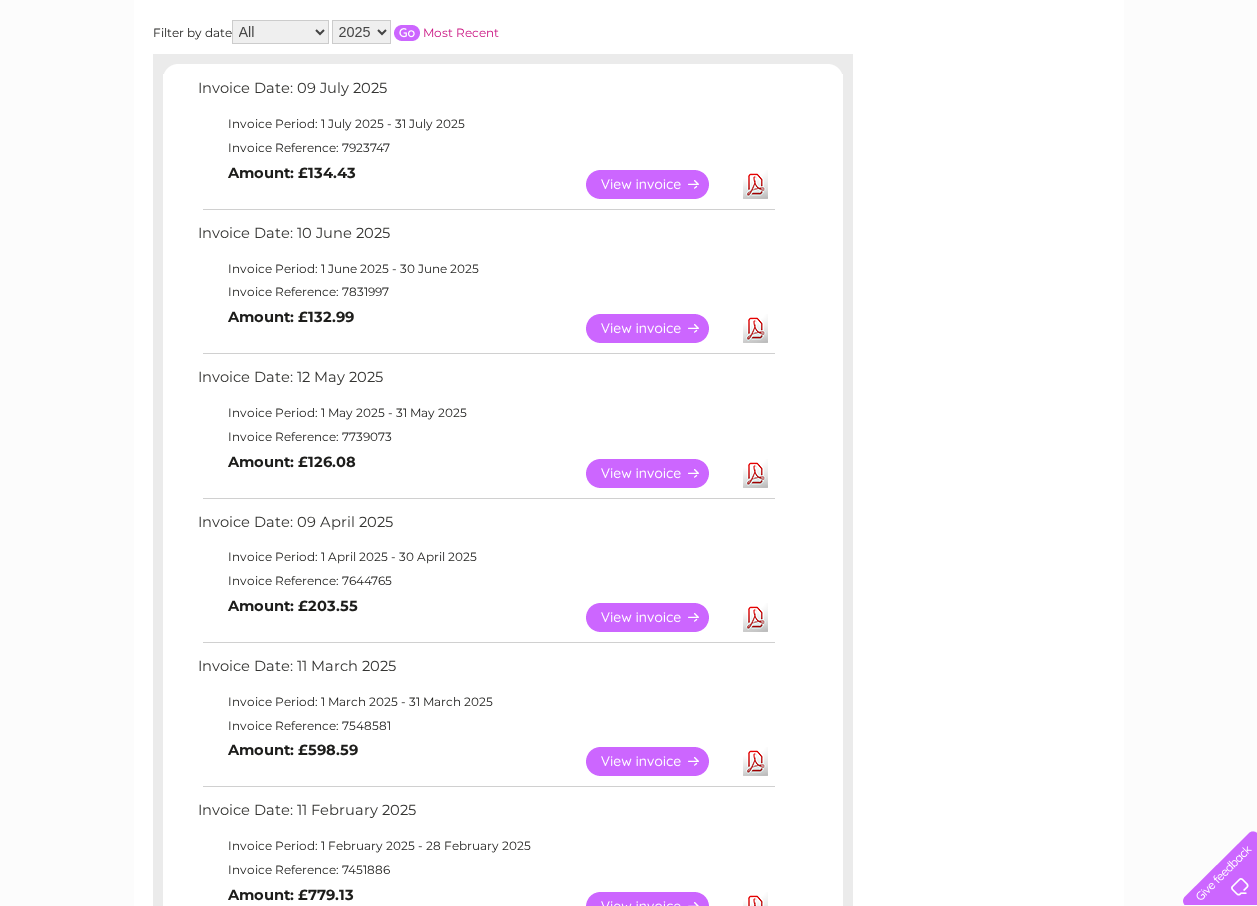 click on "View" at bounding box center [659, 617] 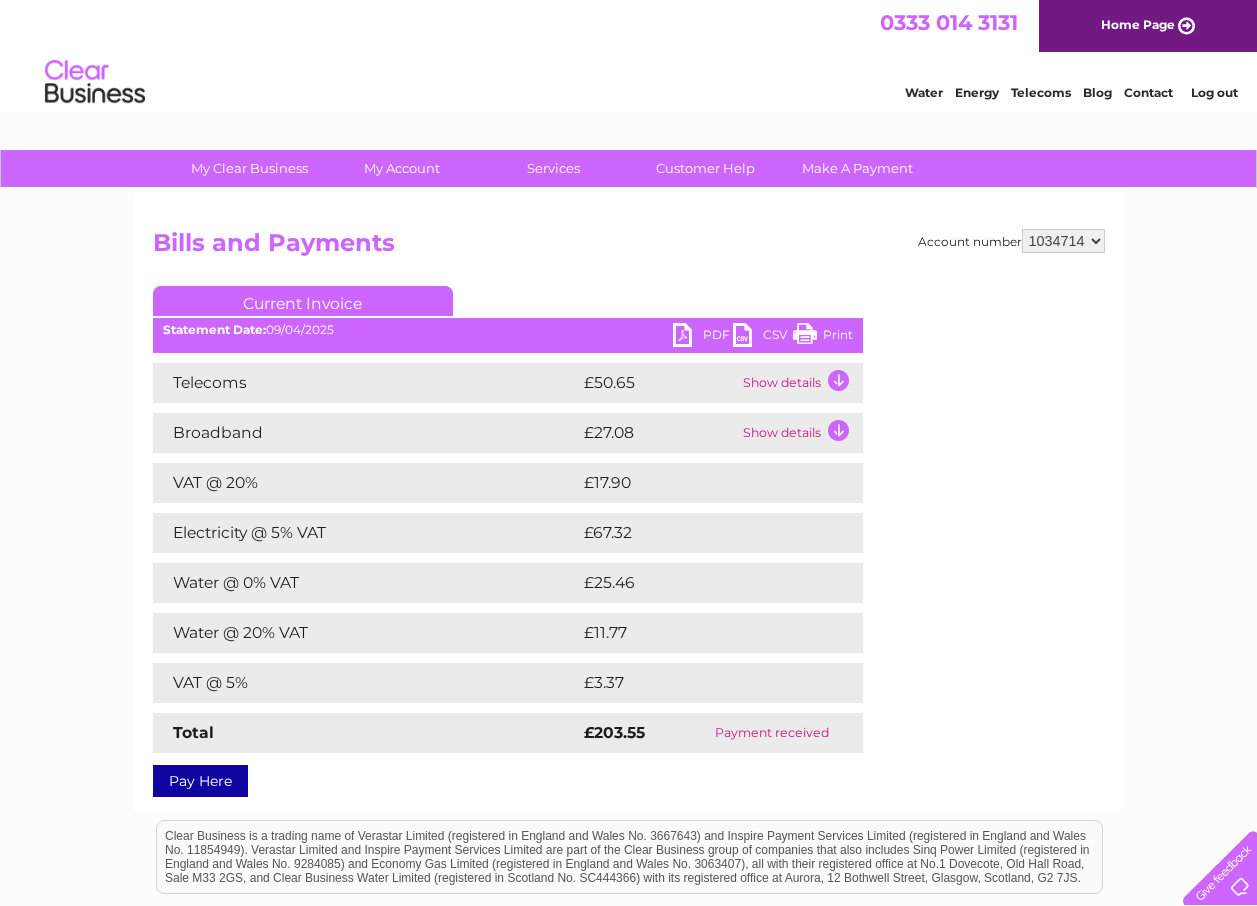 scroll, scrollTop: 0, scrollLeft: 0, axis: both 